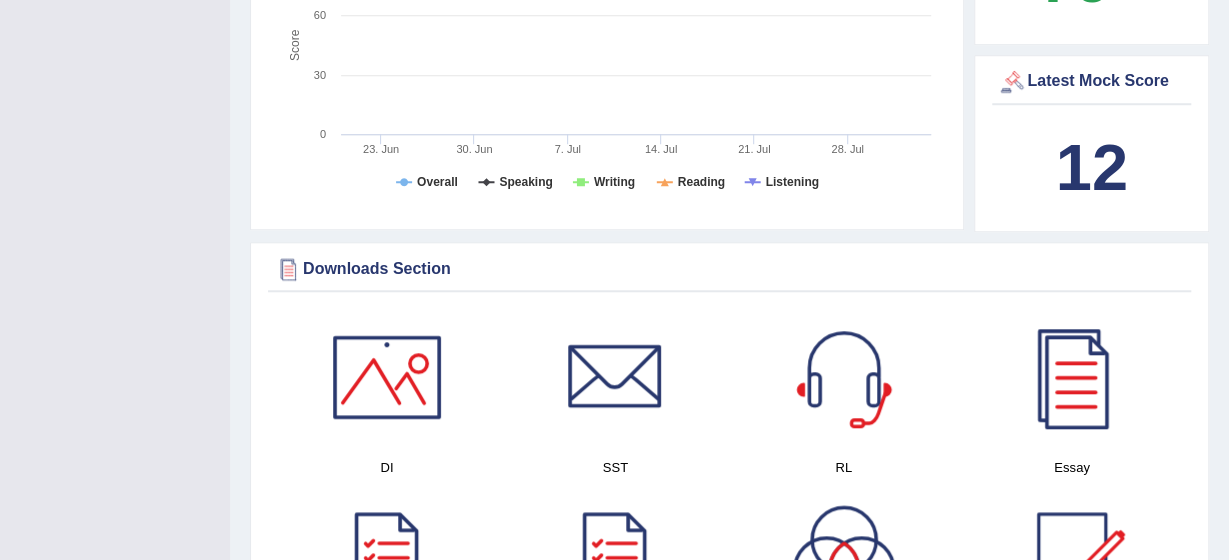 scroll, scrollTop: 765, scrollLeft: 0, axis: vertical 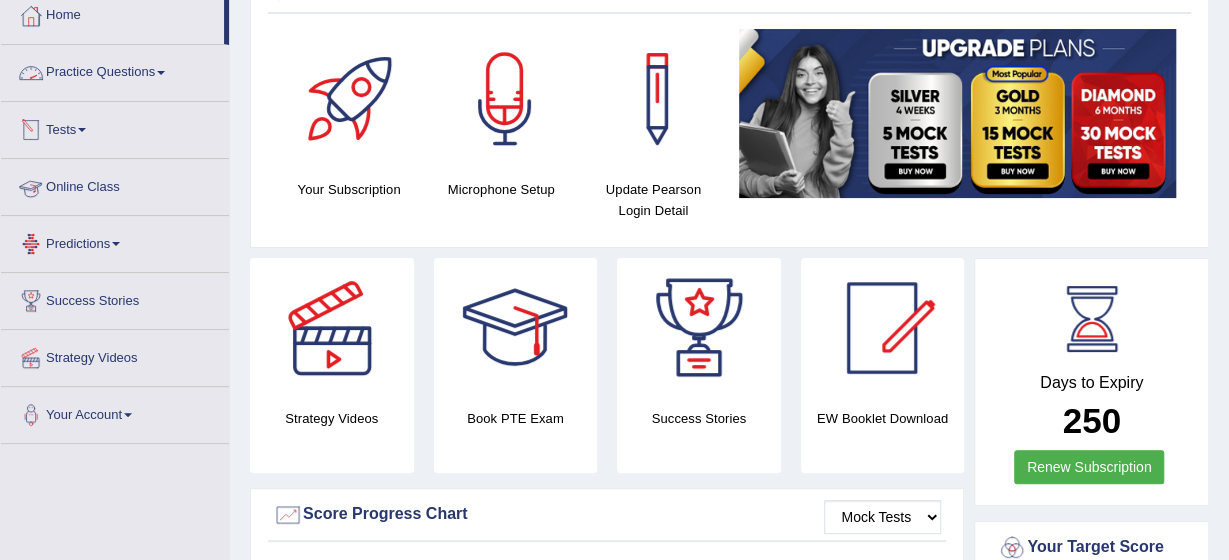click on "Practice Questions" at bounding box center (115, 70) 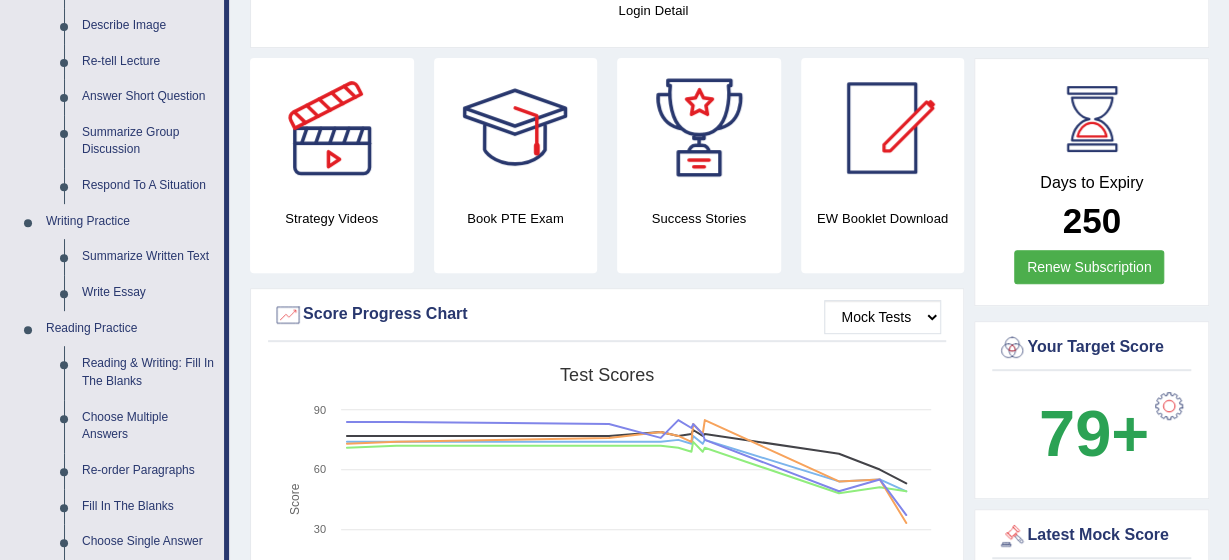 scroll, scrollTop: 391, scrollLeft: 0, axis: vertical 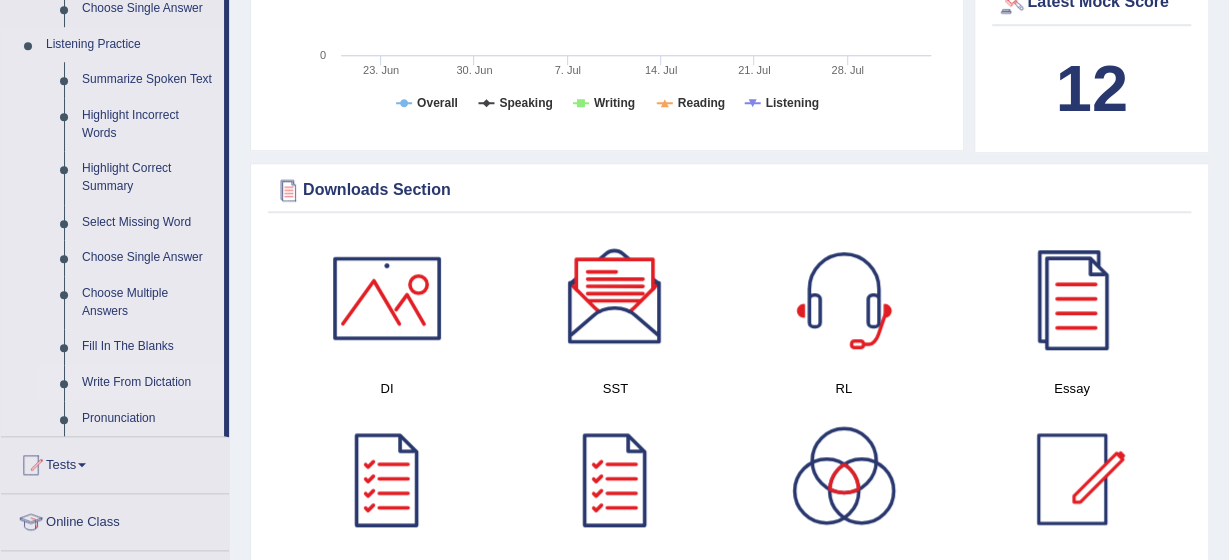click on "Write From Dictation" at bounding box center [148, 383] 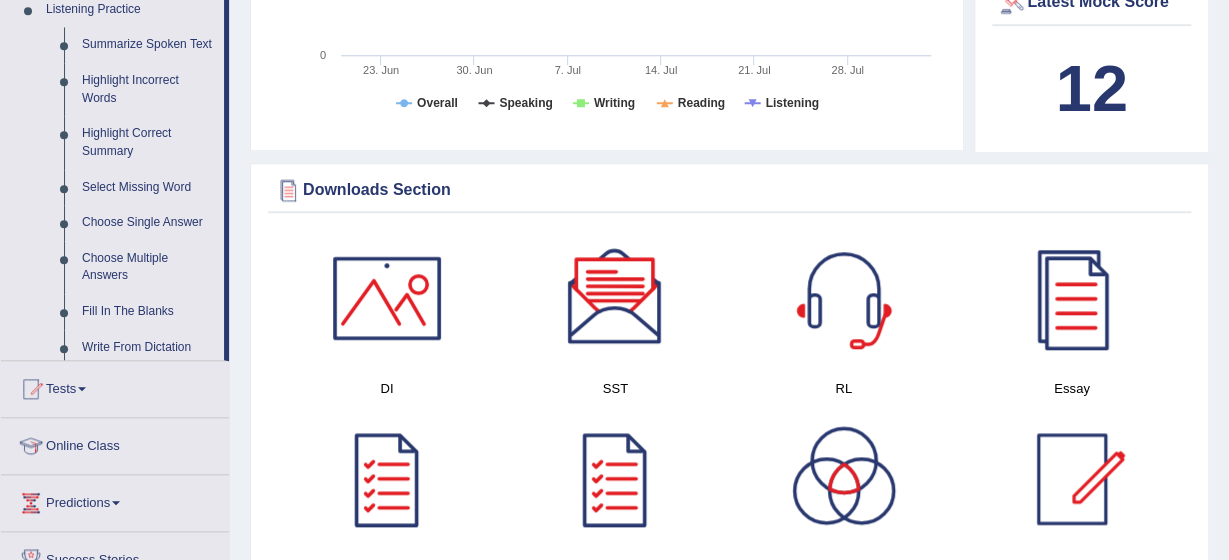 click on "Toggle navigation
Home
Practice Questions   Speaking Practice Read Aloud
Repeat Sentence
Describe Image
Re-tell Lecture
Answer Short Question
Summarize Group Discussion
Respond To A Situation
Writing Practice  Summarize Written Text
Write Essay
Reading Practice  Reading & Writing: Fill In The Blanks
Choose Multiple Answers
Re-order Paragraphs
Fill In The Blanks
Choose Single Answer
Listening Practice  Summarize Spoken Text
Highlight Incorrect Words
Highlight Correct Summary
Select Missing Word
Choose Single Answer
Choose Multiple Answers
Fill In The Blanks
Write From Dictation
Pronunciation
Tests  Take Practice Sectional Test
Take Mock Test" at bounding box center [614, 869] 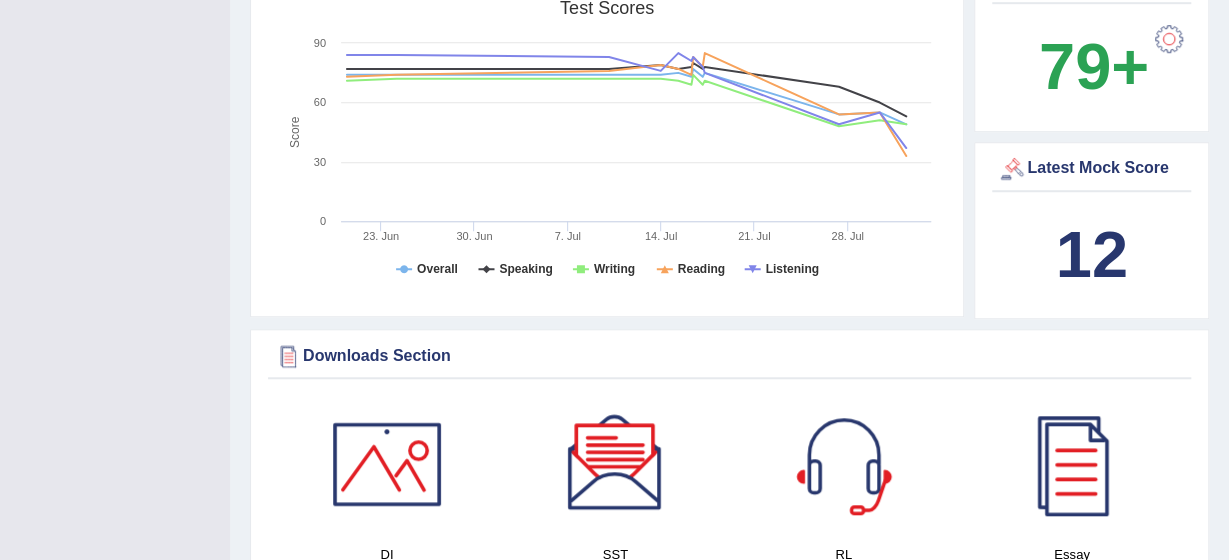 scroll, scrollTop: 240, scrollLeft: 0, axis: vertical 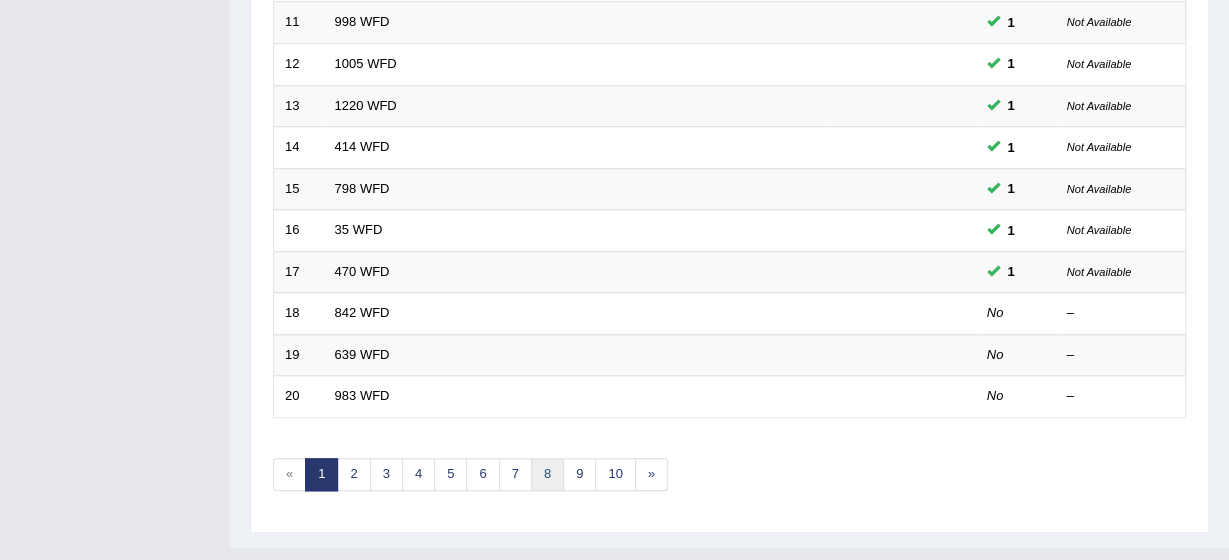 click on "8" at bounding box center (547, 474) 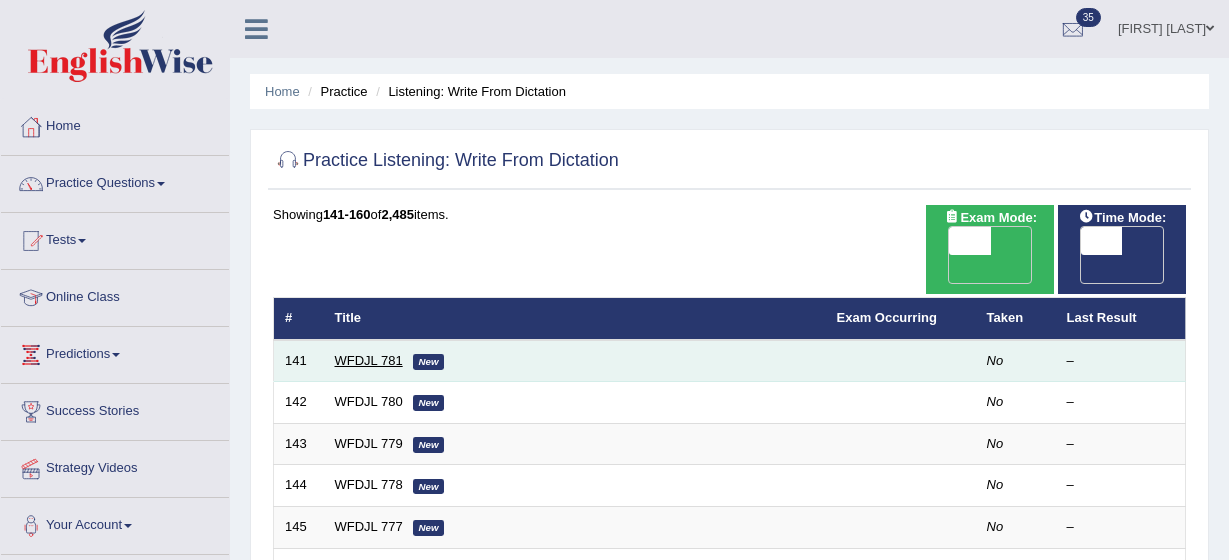 scroll, scrollTop: 0, scrollLeft: 0, axis: both 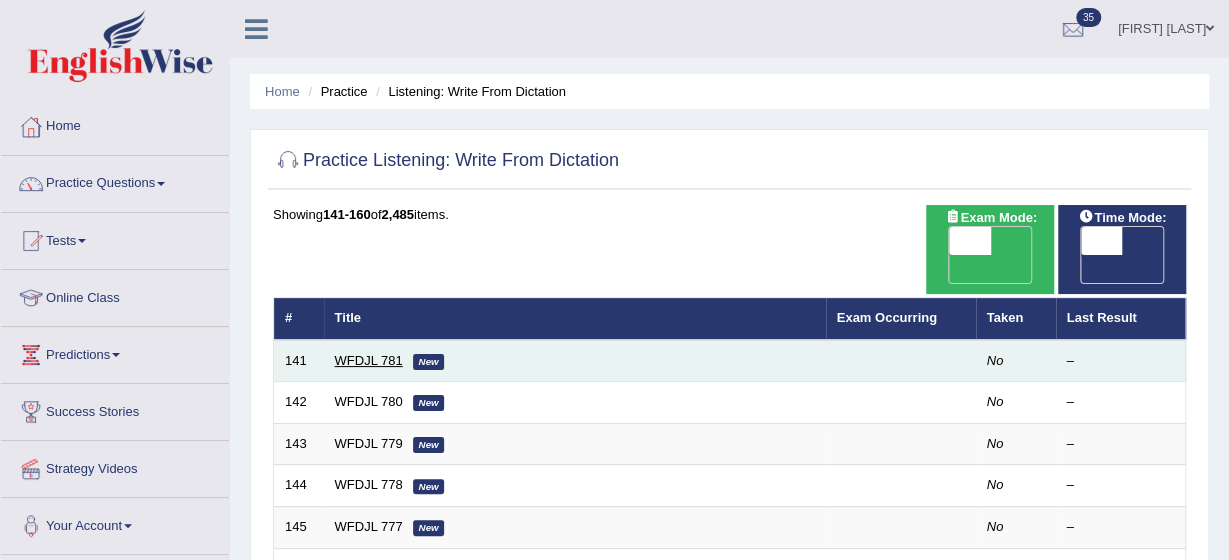 click on "WFDJL 781" at bounding box center [369, 360] 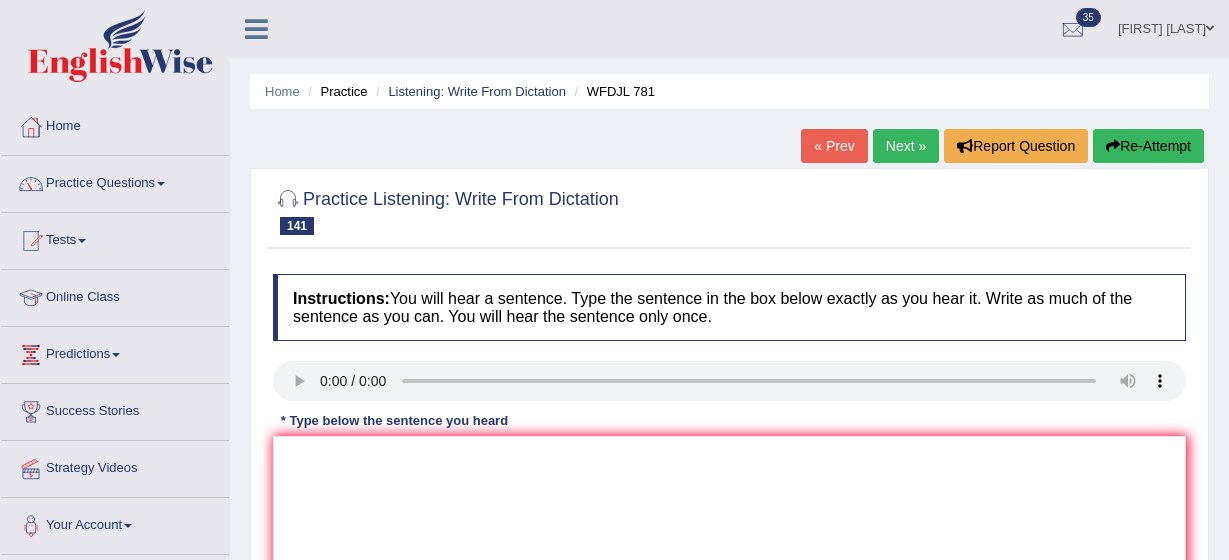 scroll, scrollTop: 0, scrollLeft: 0, axis: both 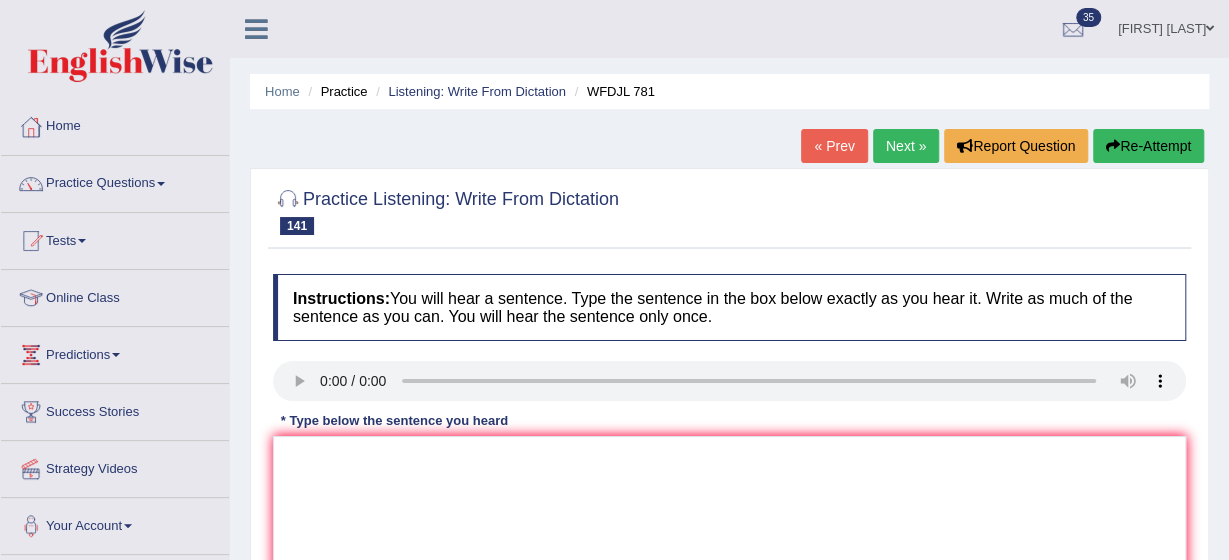 click on "Next »" at bounding box center [906, 146] 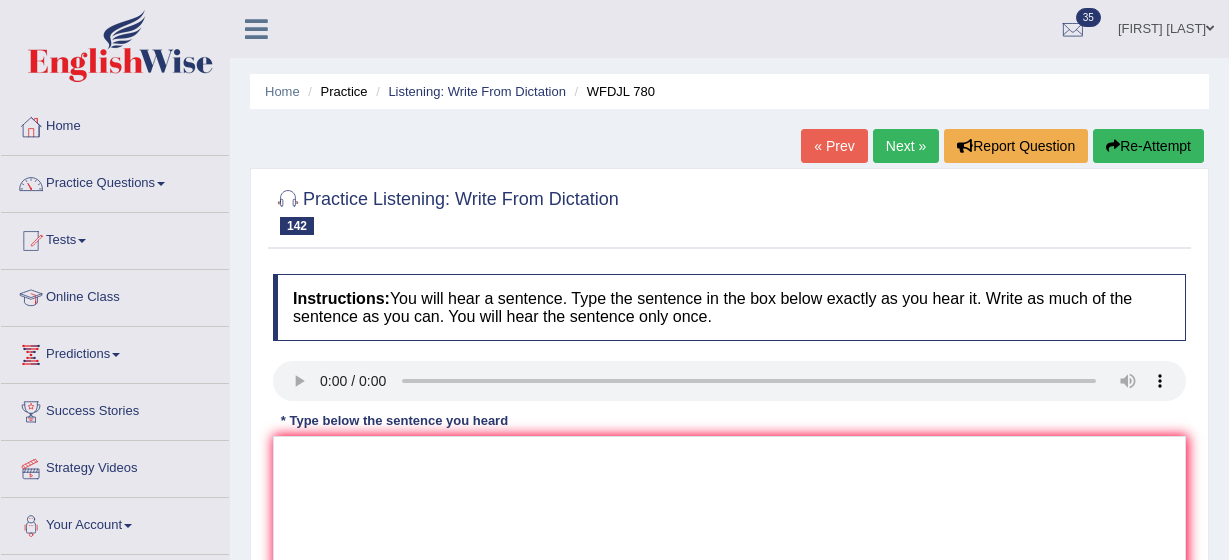 scroll, scrollTop: 0, scrollLeft: 0, axis: both 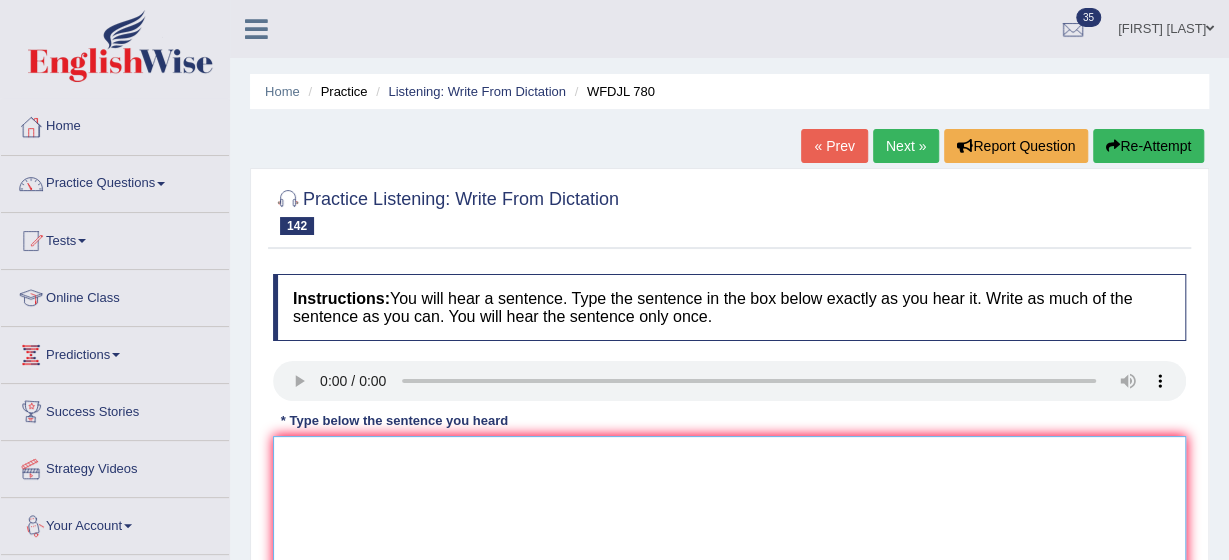 click at bounding box center (729, 533) 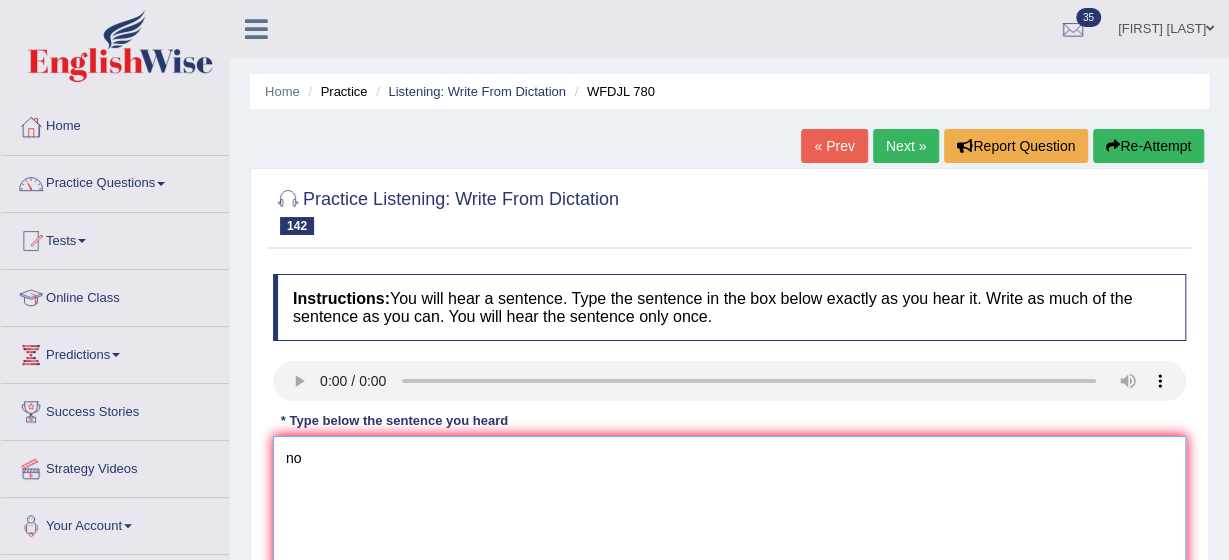 type on "n" 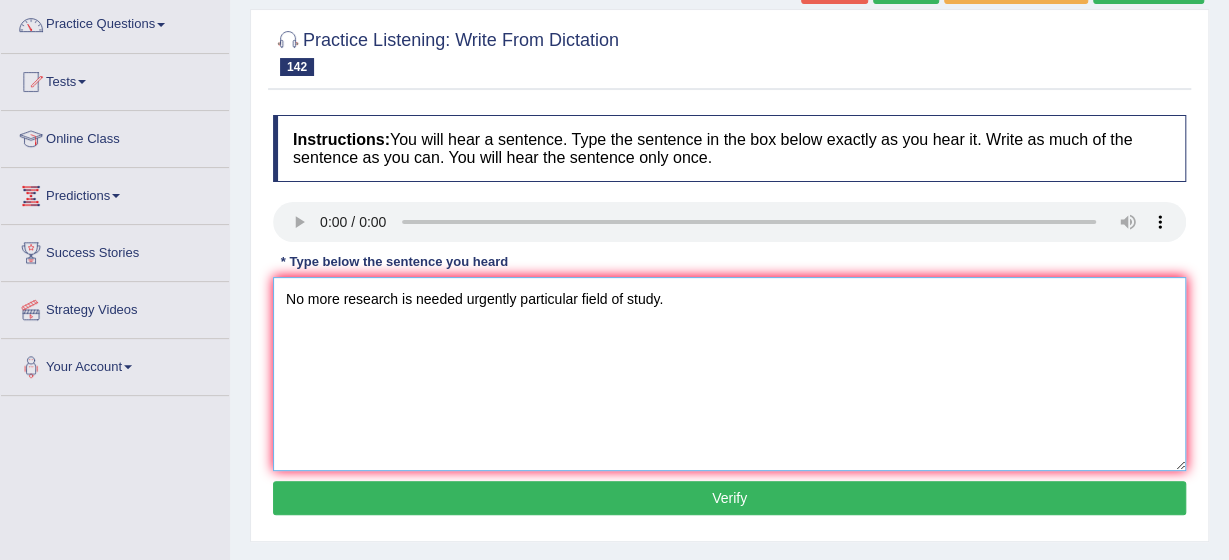 scroll, scrollTop: 160, scrollLeft: 0, axis: vertical 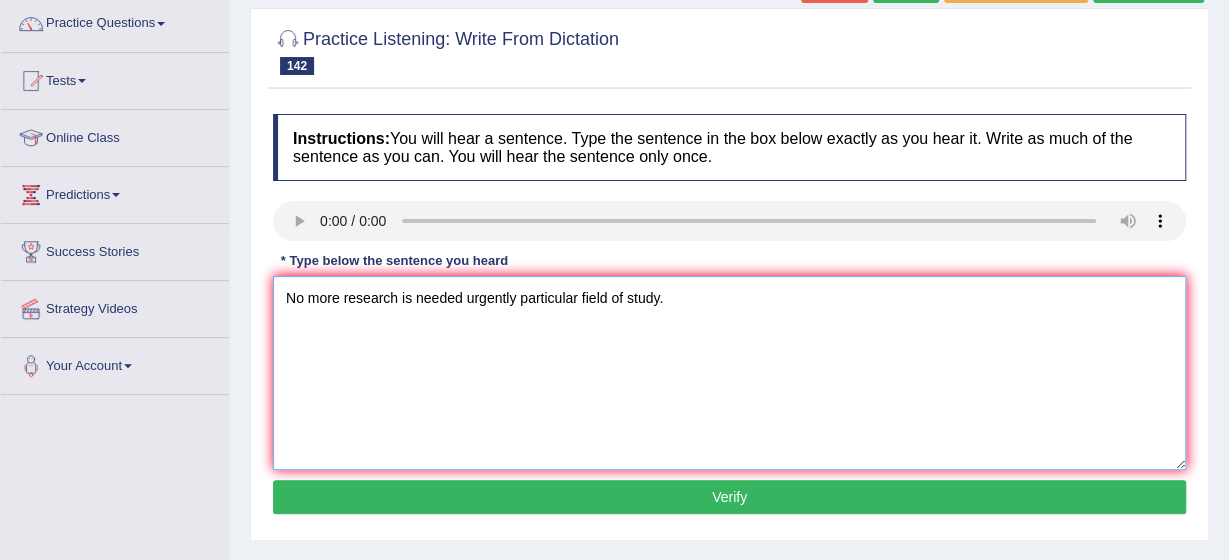 type on "No more research is needed urgently particular field of study." 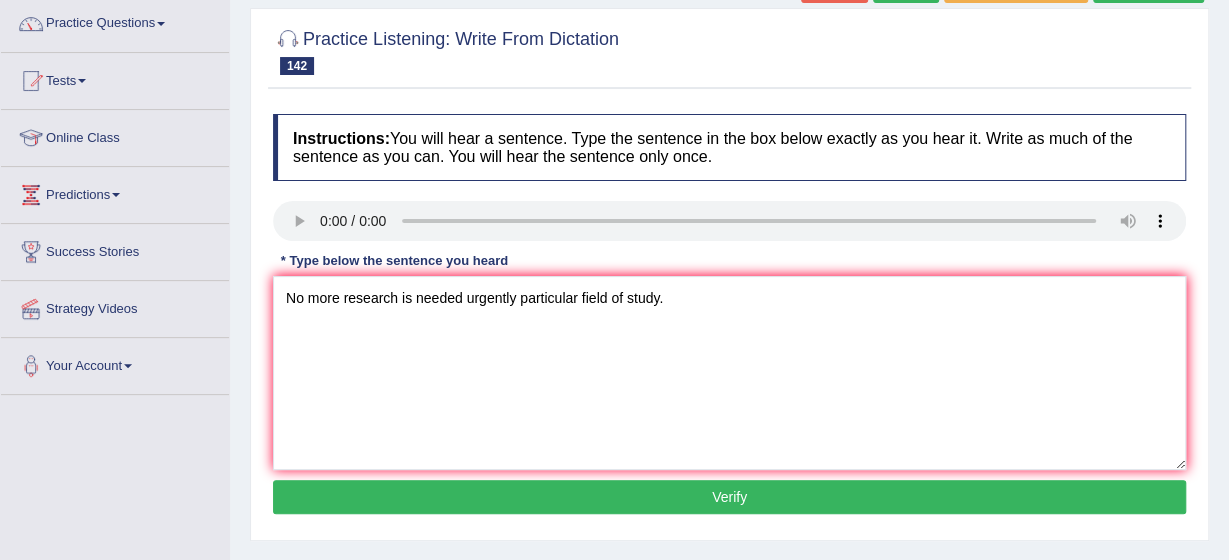 click on "Verify" at bounding box center (729, 497) 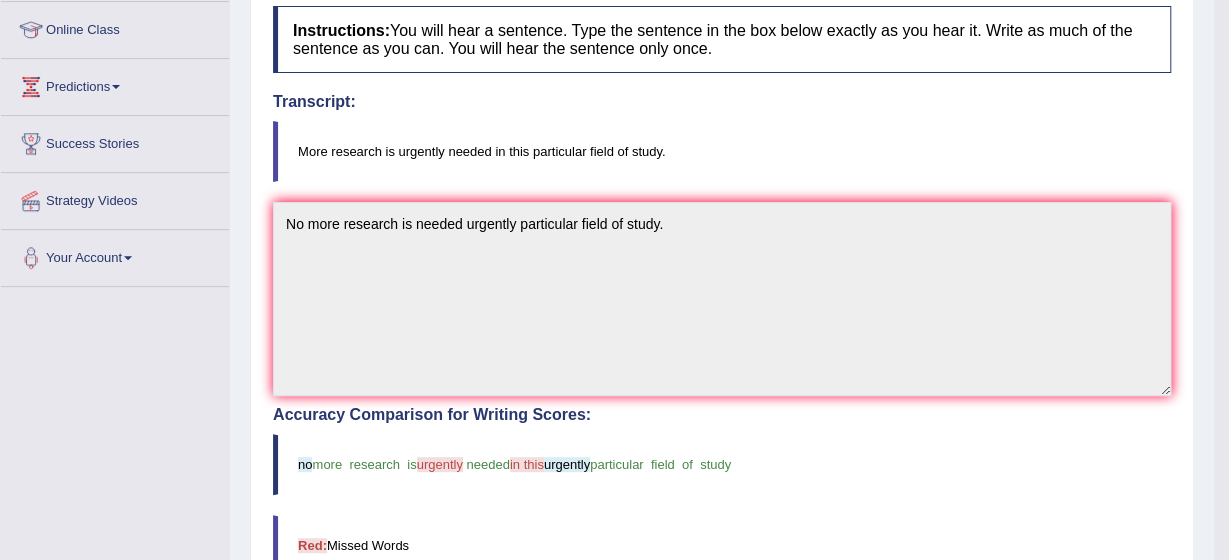 scroll, scrollTop: 280, scrollLeft: 0, axis: vertical 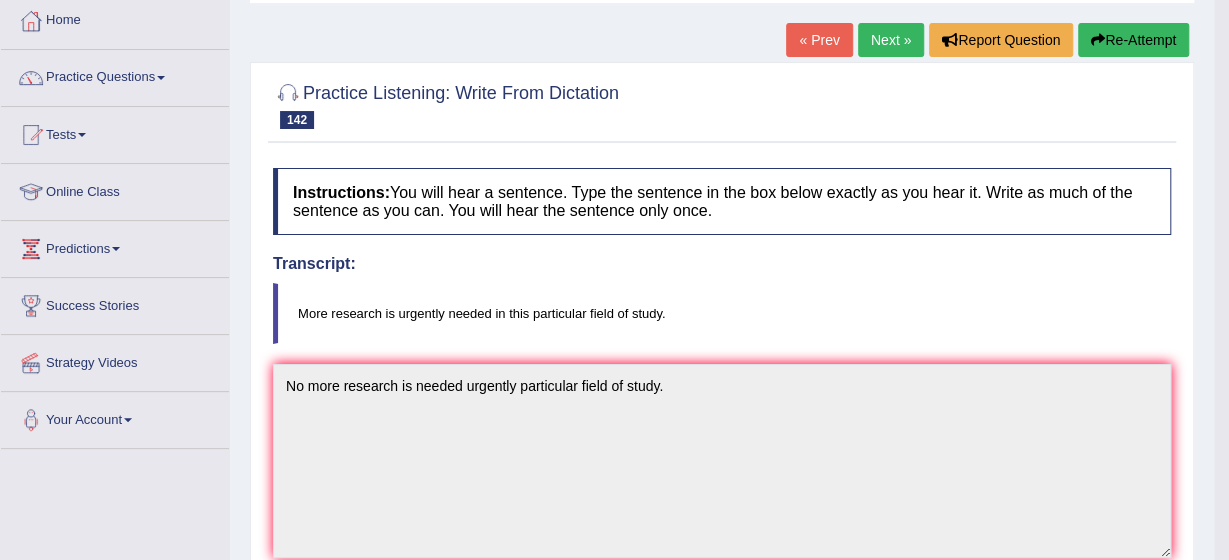 click on "Next »" at bounding box center [891, 40] 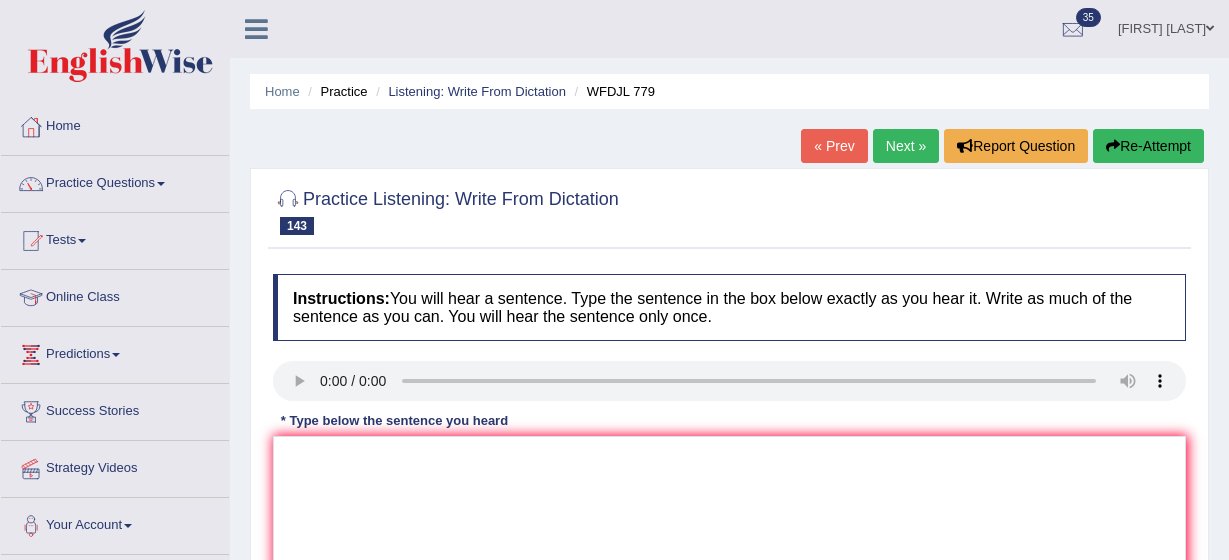 scroll, scrollTop: 0, scrollLeft: 0, axis: both 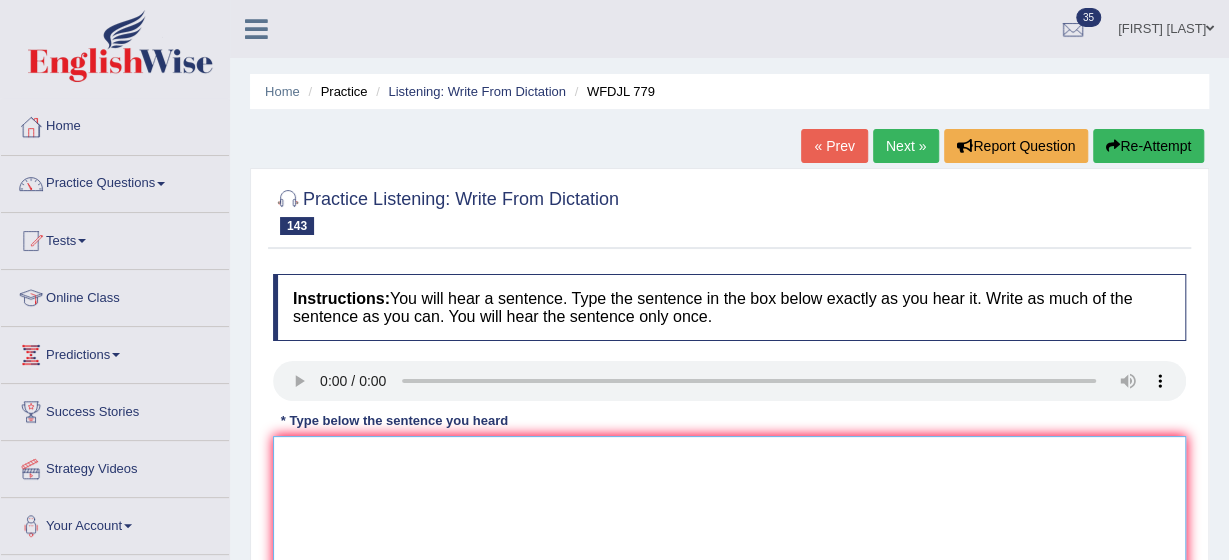 click at bounding box center (729, 533) 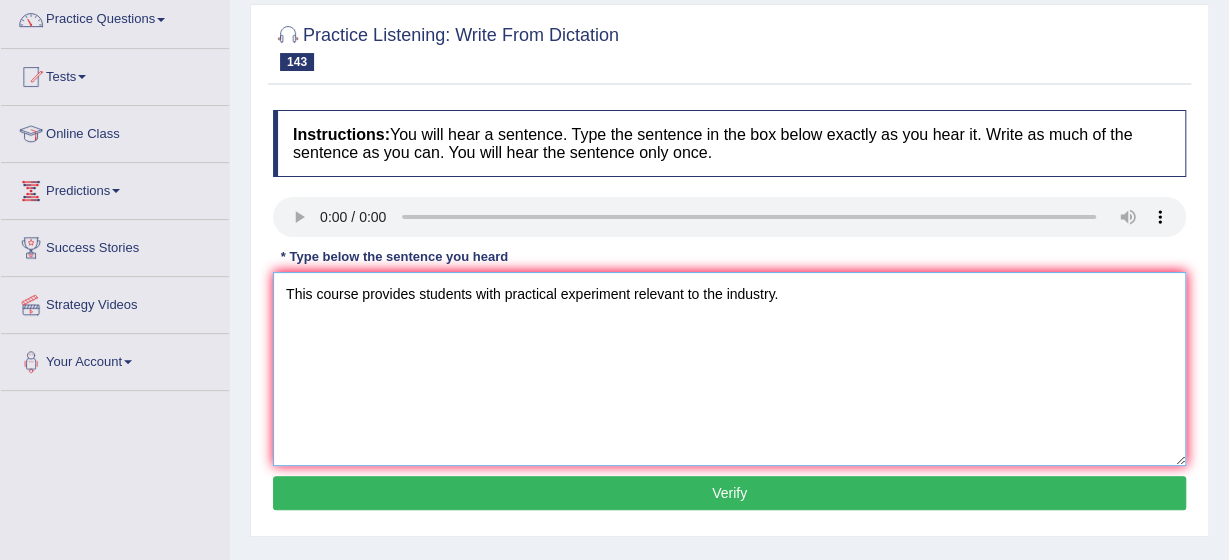 scroll, scrollTop: 200, scrollLeft: 0, axis: vertical 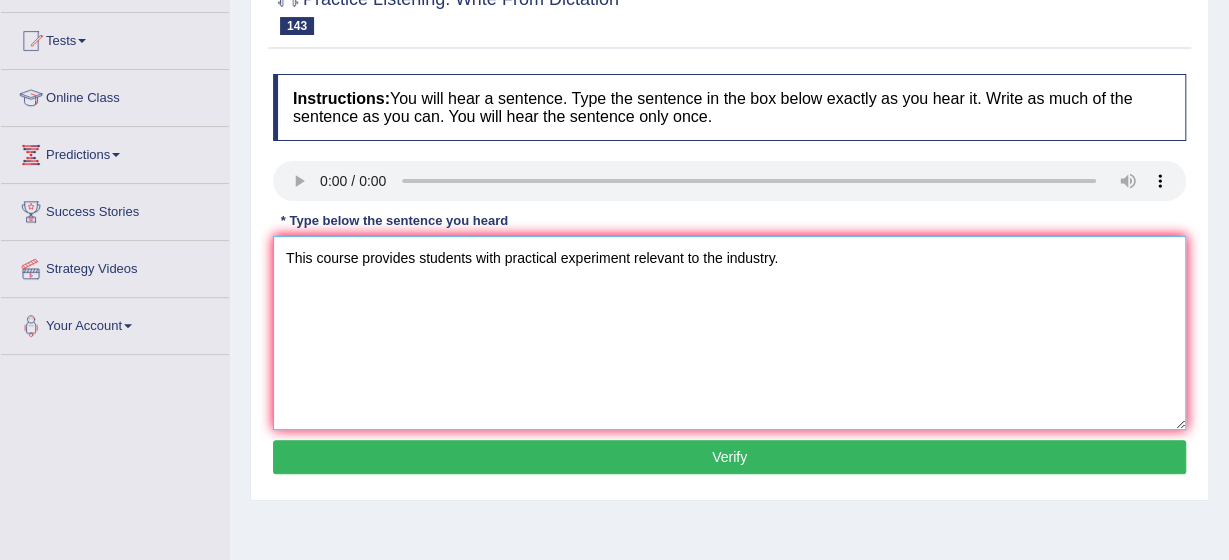 type on "This course provides students with practical experiment relevant to the industry." 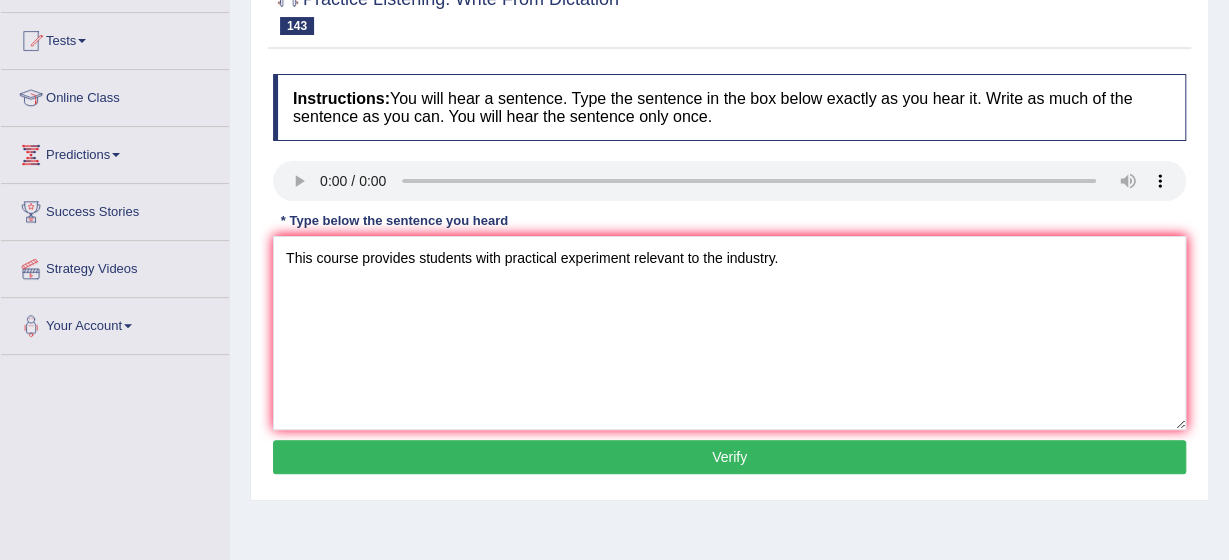 click on "Verify" at bounding box center (729, 457) 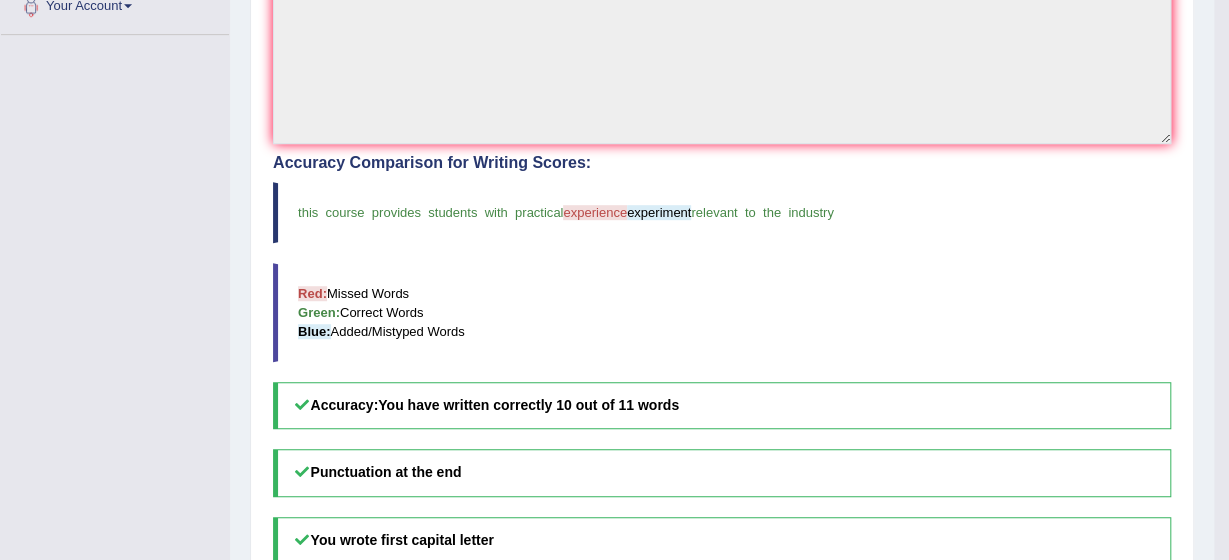 scroll, scrollTop: 521, scrollLeft: 0, axis: vertical 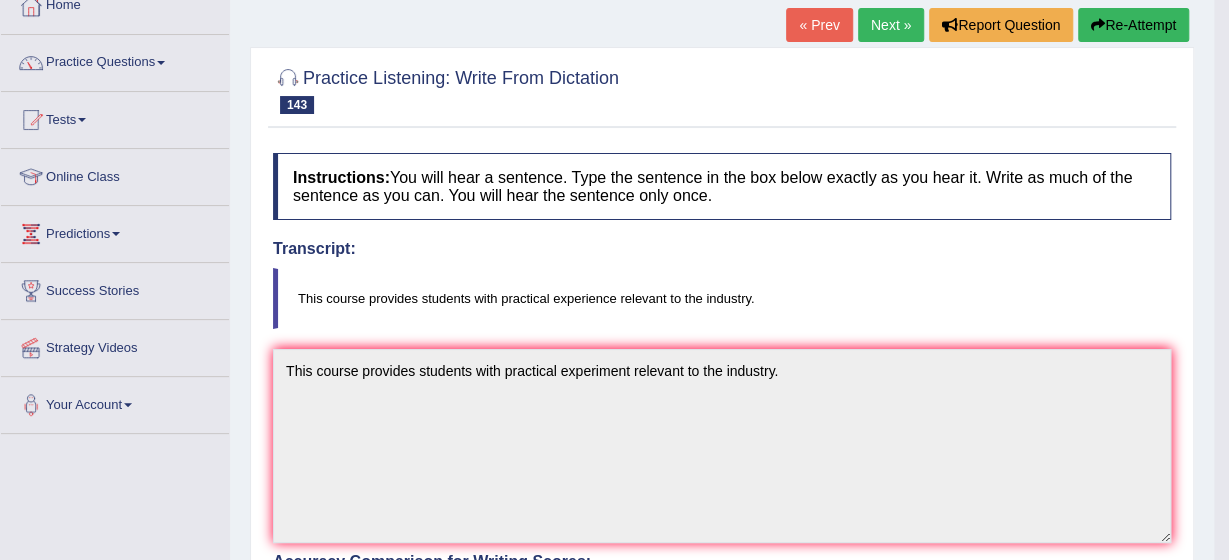 click on "Next »" at bounding box center (891, 25) 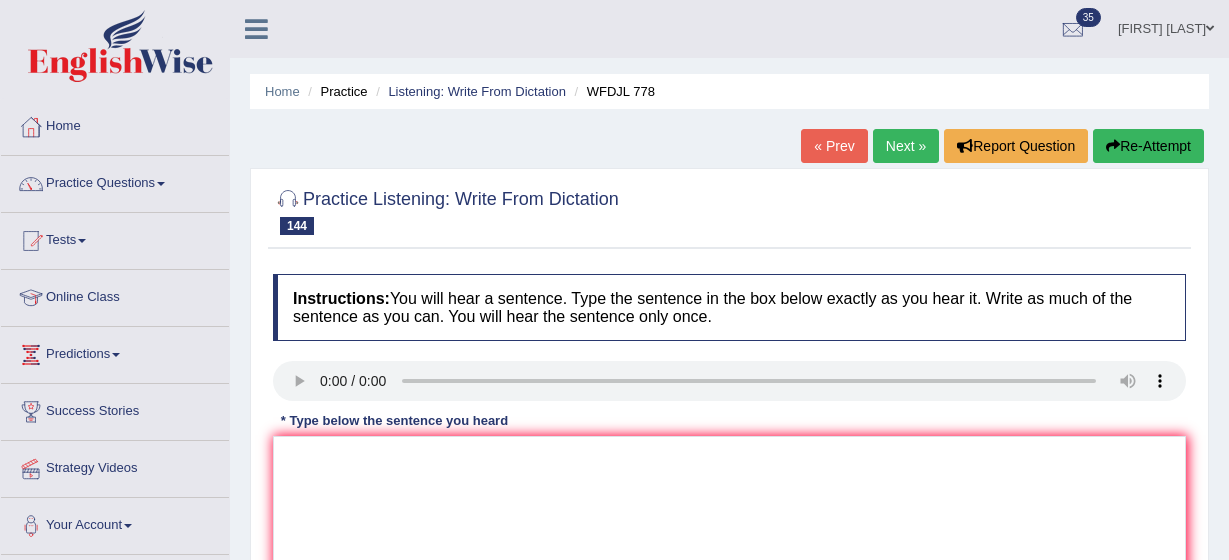 scroll, scrollTop: 0, scrollLeft: 0, axis: both 